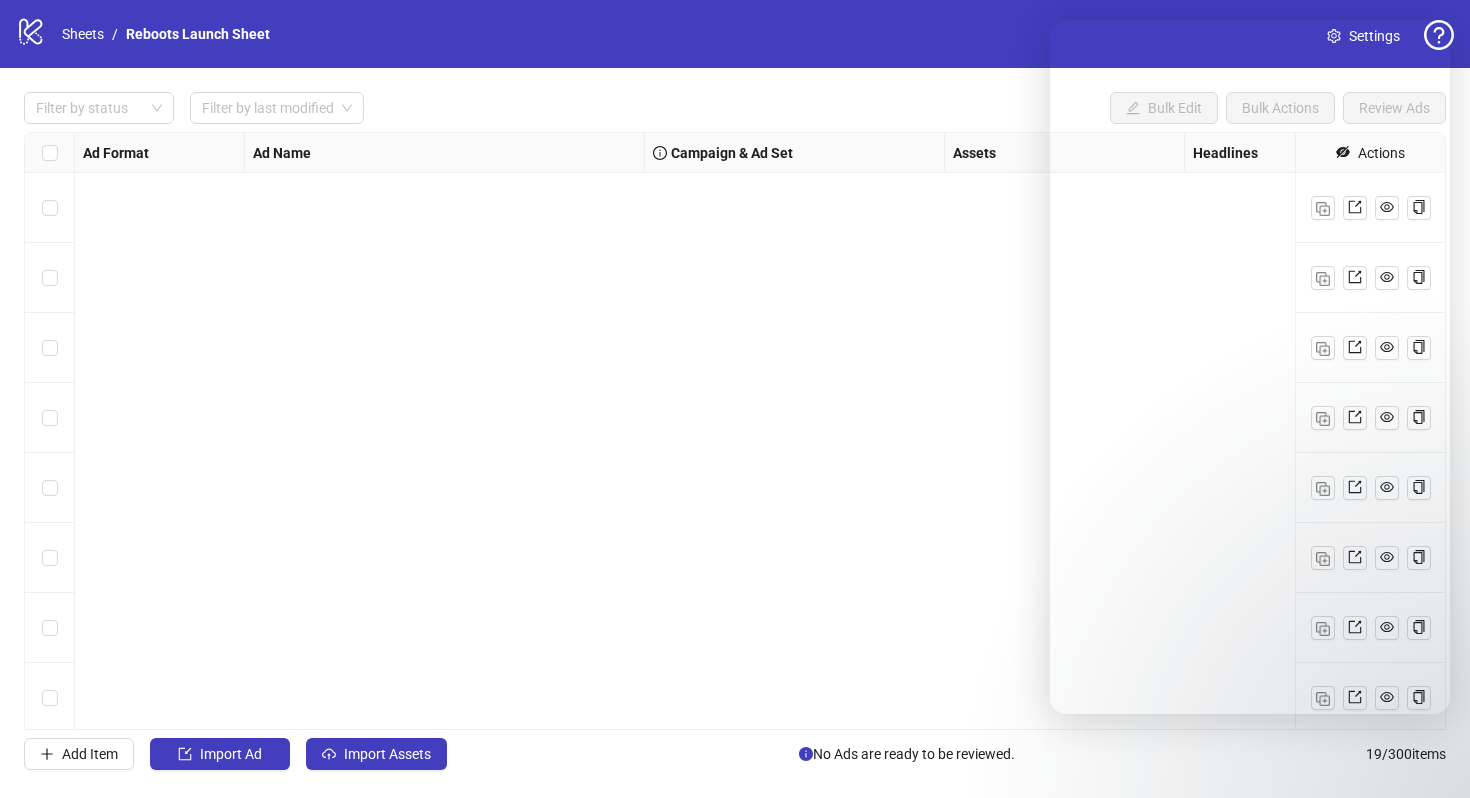 scroll, scrollTop: 0, scrollLeft: 0, axis: both 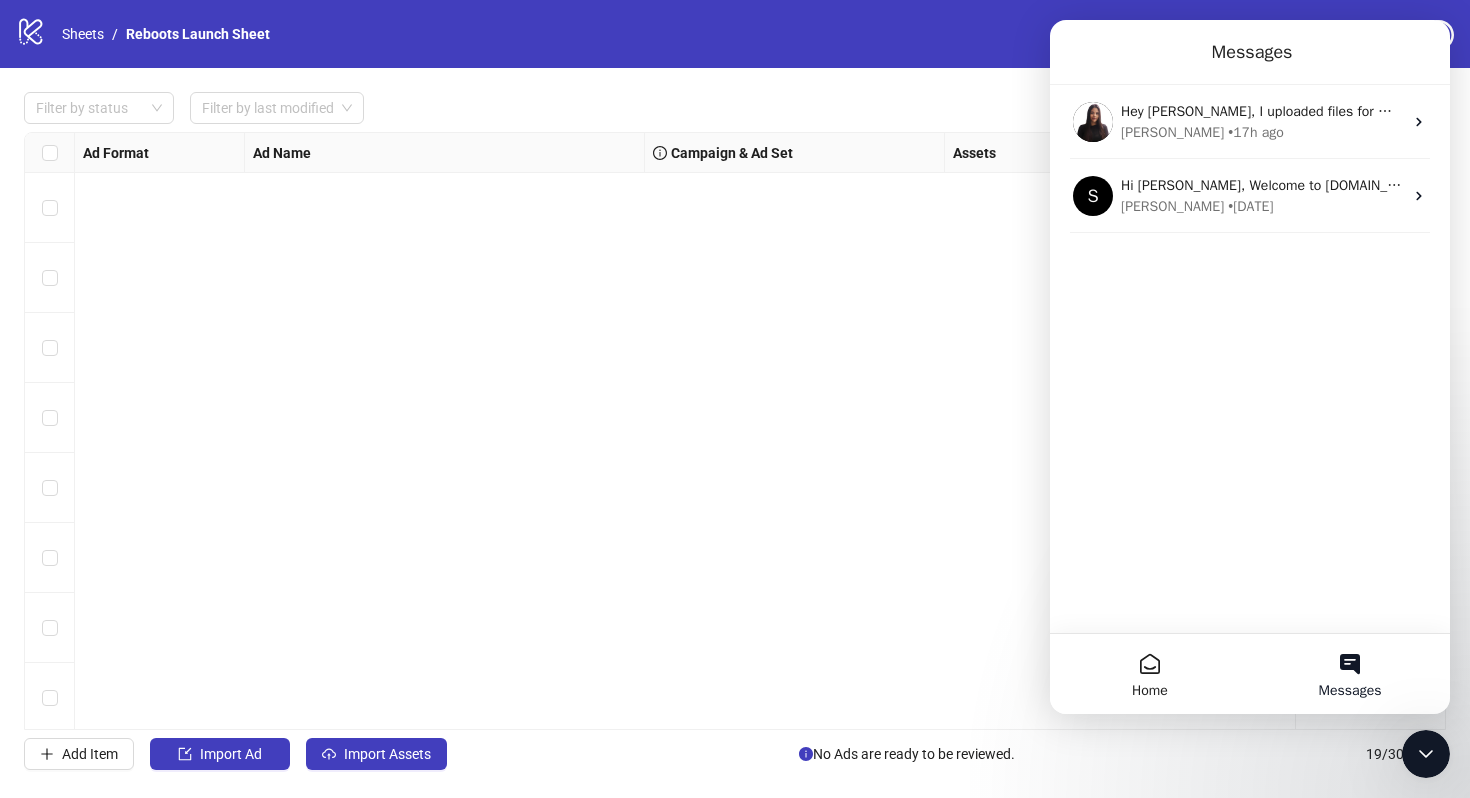 click on "Laura •  17h ago" at bounding box center [1262, 132] 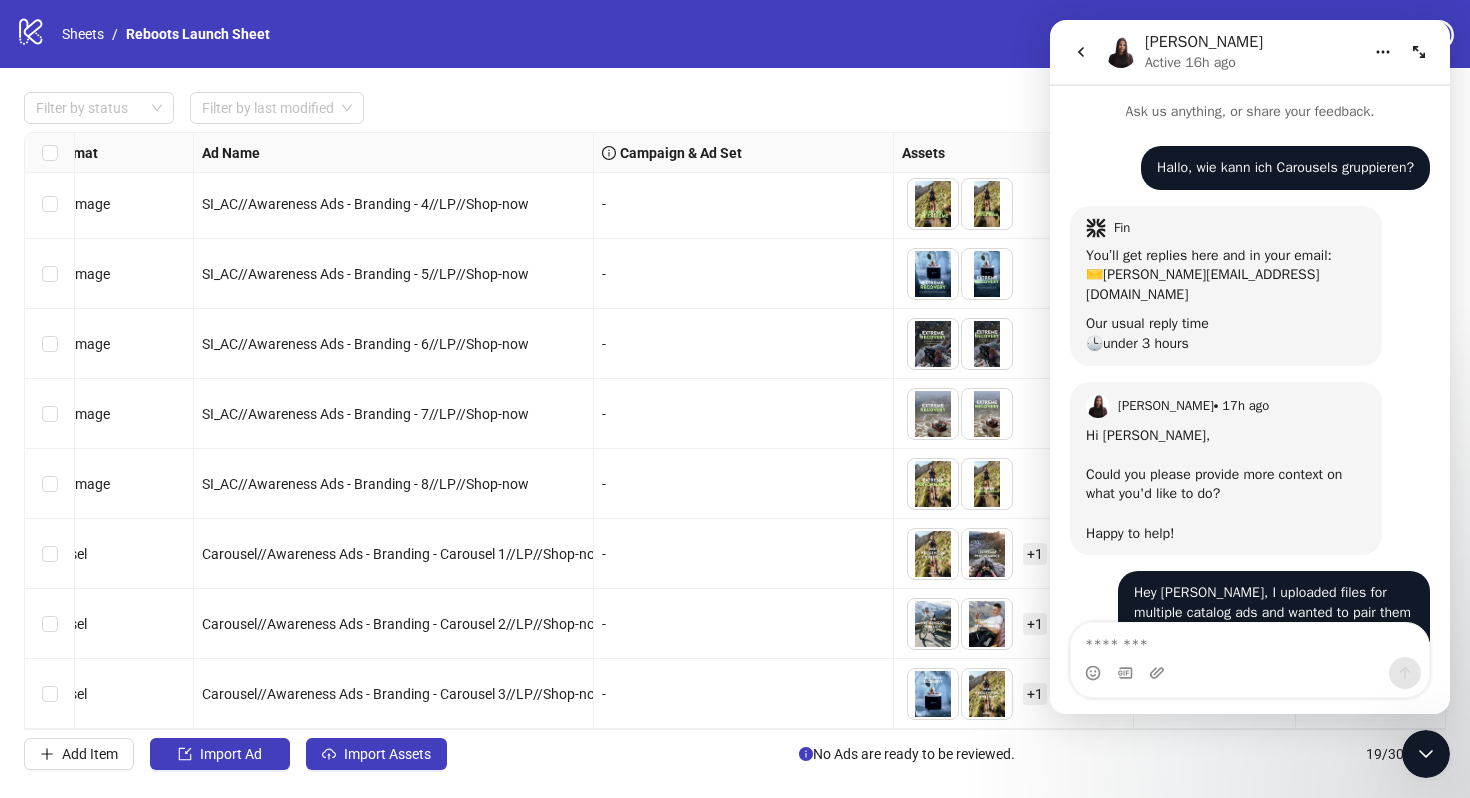 scroll, scrollTop: 33, scrollLeft: 0, axis: vertical 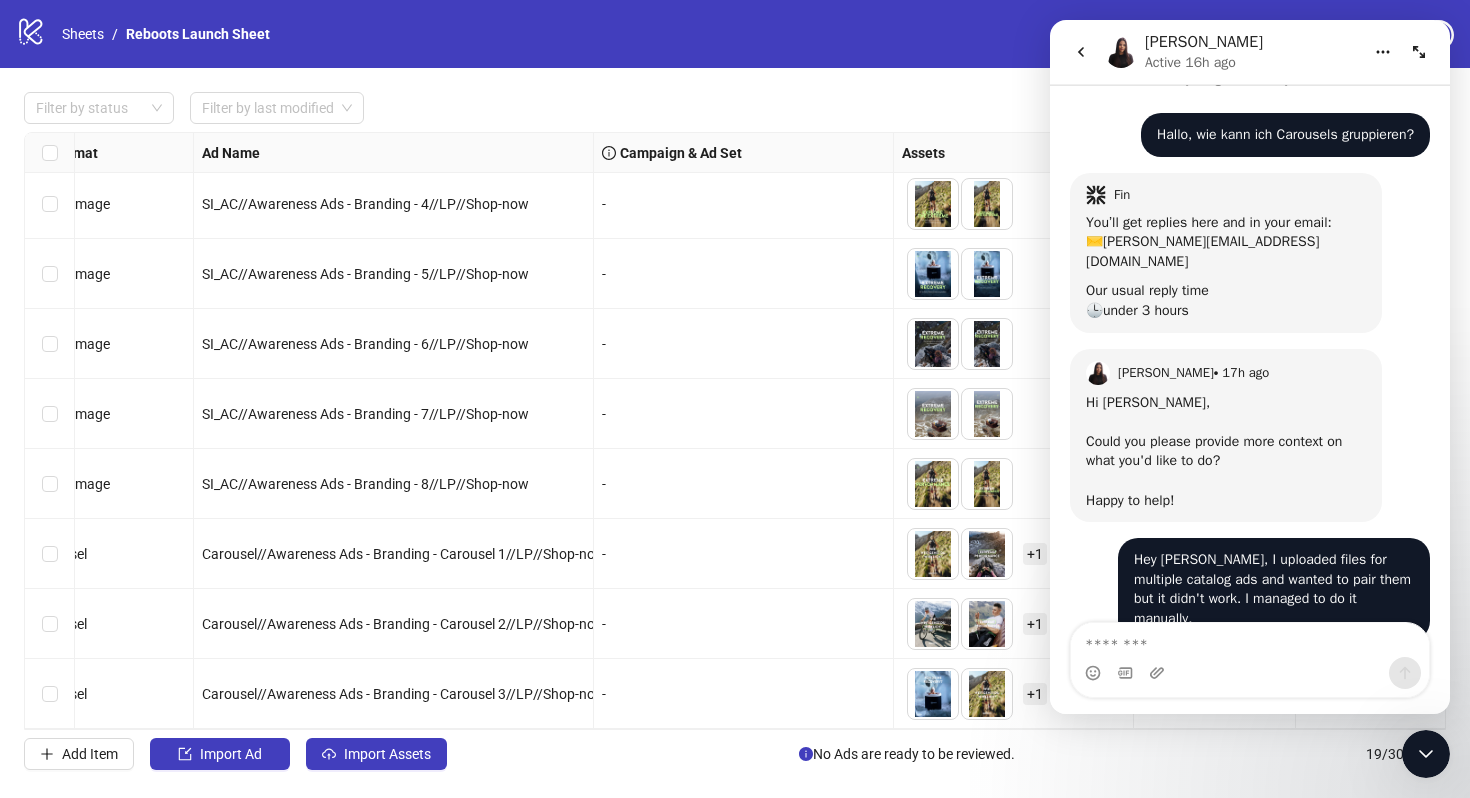 click 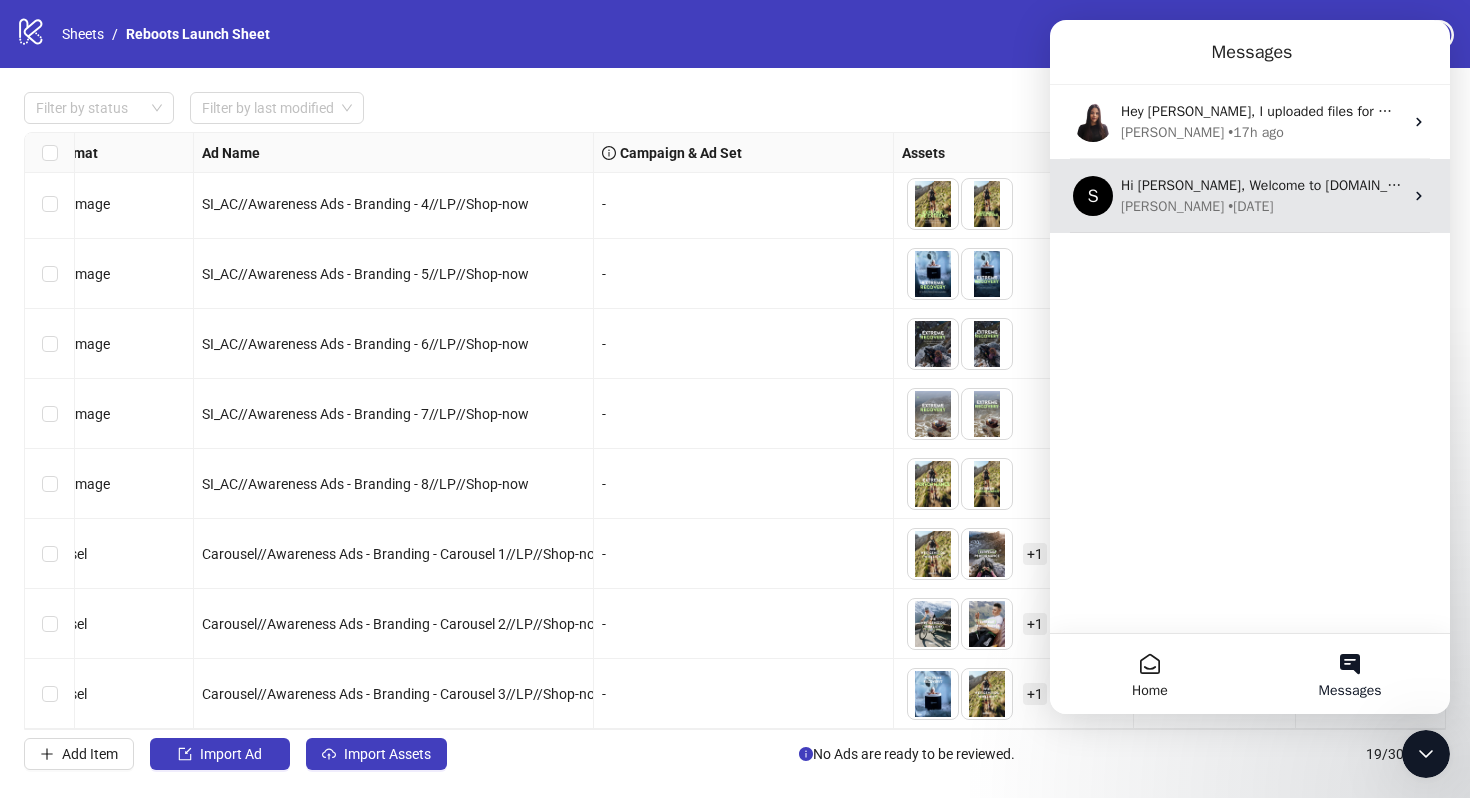 click on "Hi [PERSON_NAME],   Welcome to [DOMAIN_NAME]! 🎉 You’re all set to start launching ads effortlessly.   Here’s what to do next: 1️⃣ Documentation & Resources – Explore our Documentation to learn how to make the most of [DOMAIN_NAME].   2️⃣ 1-on-1 Onboarding Call – Need a personal touch? Schedule a call with me or one of my colleagues for a customized walkthrough for you and your team. Book Your Call Here or simply reply to this message!   3️⃣ Launch Your Ads – Dive in and start launching your ads right away! Let’s simplify ad uploading together!   [PERSON_NAME]: This message, obviously, is automated, but if you reply it does get back to me or a colleague of mine! :)" at bounding box center (3203, 185) 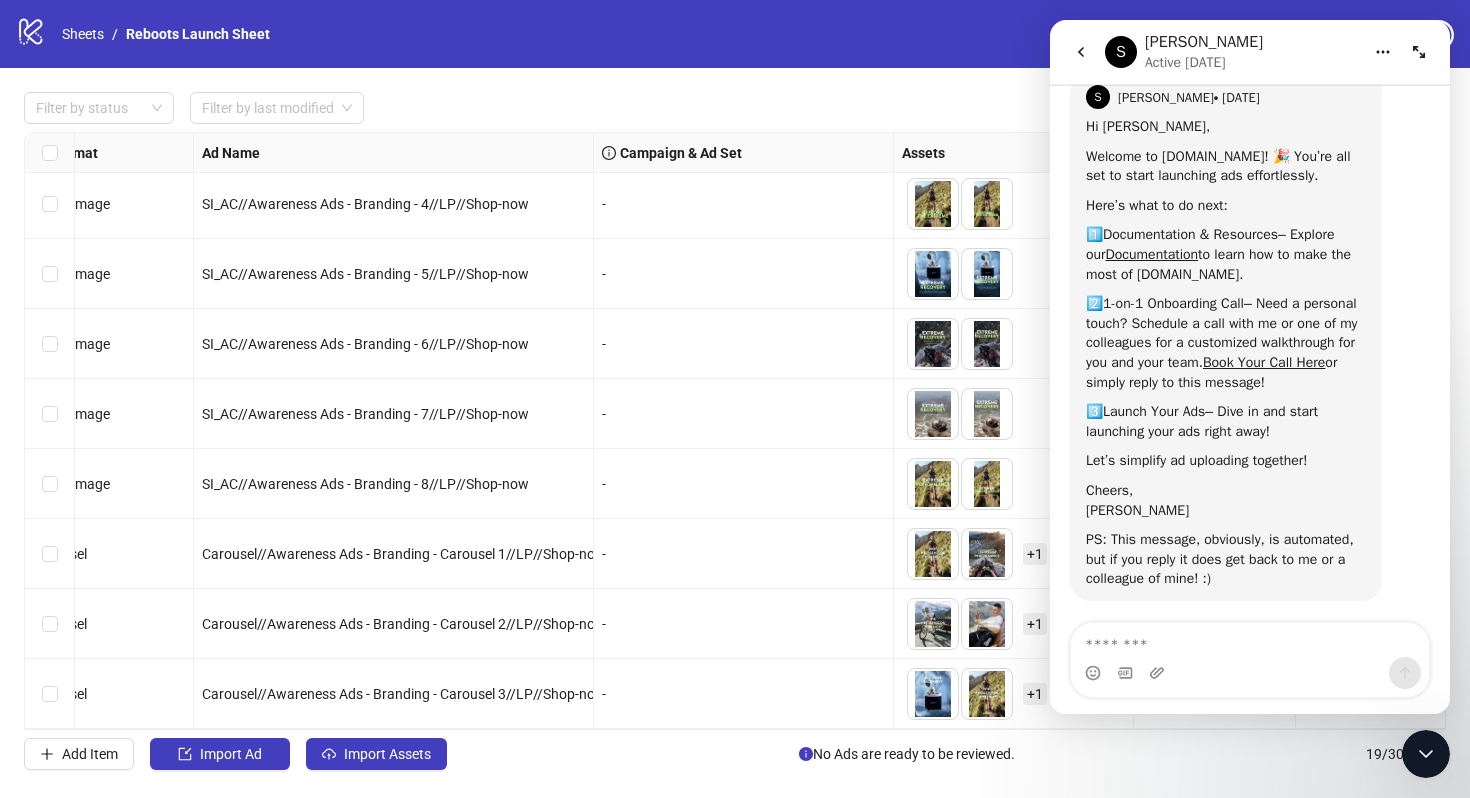 scroll, scrollTop: 92, scrollLeft: 0, axis: vertical 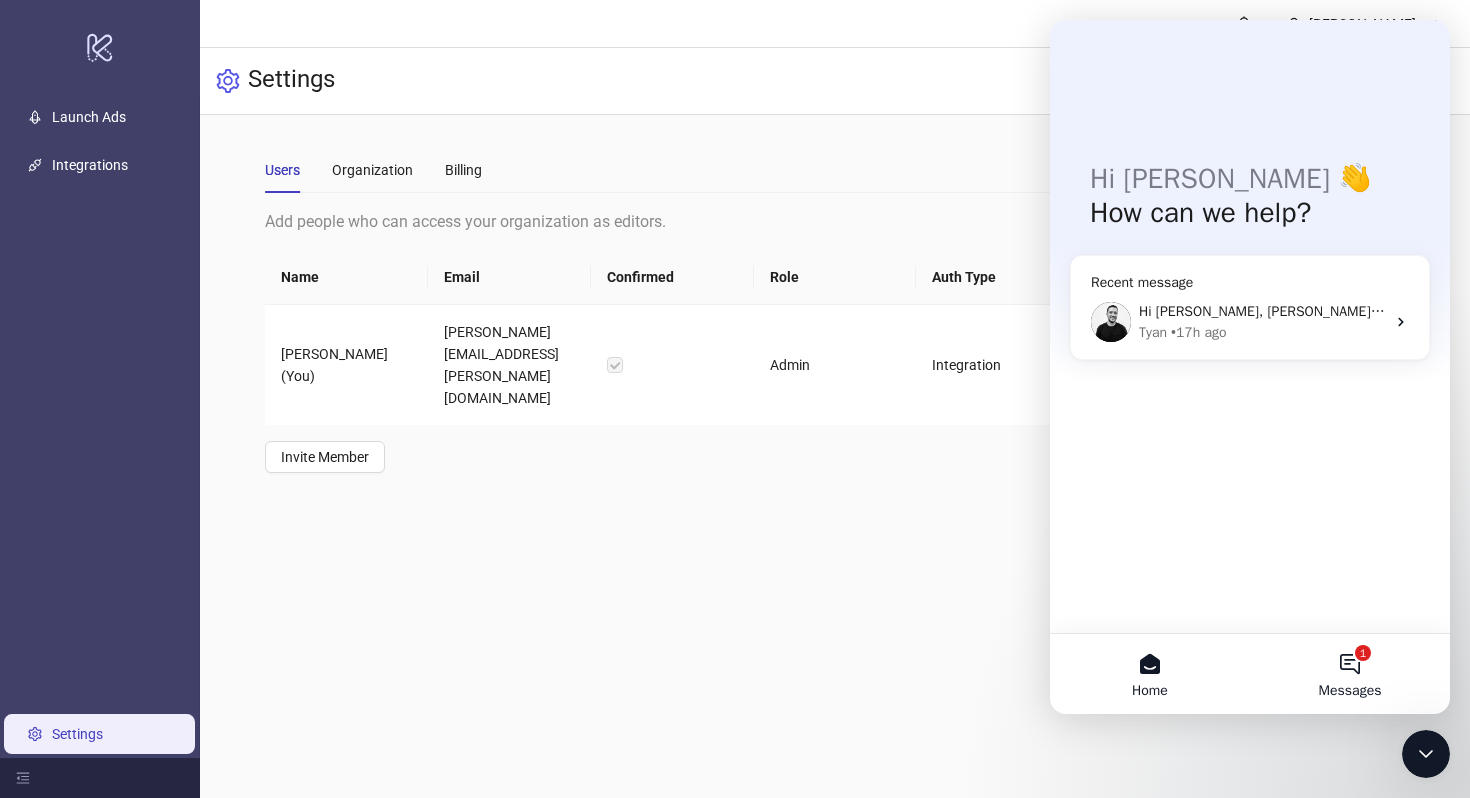 click on "1 Messages" at bounding box center (1350, 674) 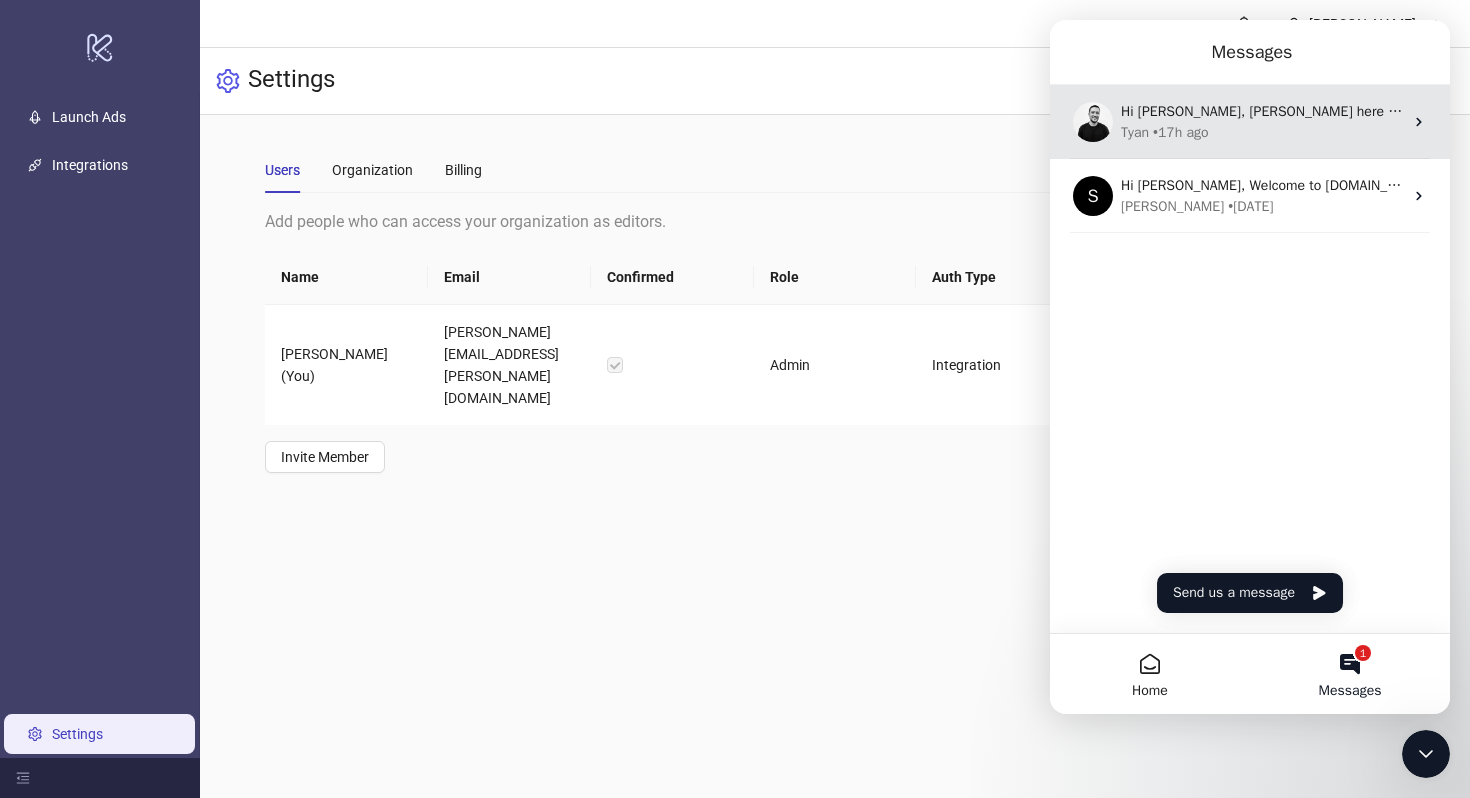 click on "Hi [PERSON_NAME],   [PERSON_NAME] here from the [DOMAIN_NAME], nice to meet you!    I have recently reached out to your colleague who also signed up for a trial - are you perhaps interested in signing up for a team plan?    During your trial you launched around 73 ads using our tool, this is great to see!  I take that [DOMAIN_NAME] is working for you?    If you have any questions, feel free to reach out, or book a call with me here  Best, [PERSON_NAME] •  17h ago" at bounding box center (1250, 122) 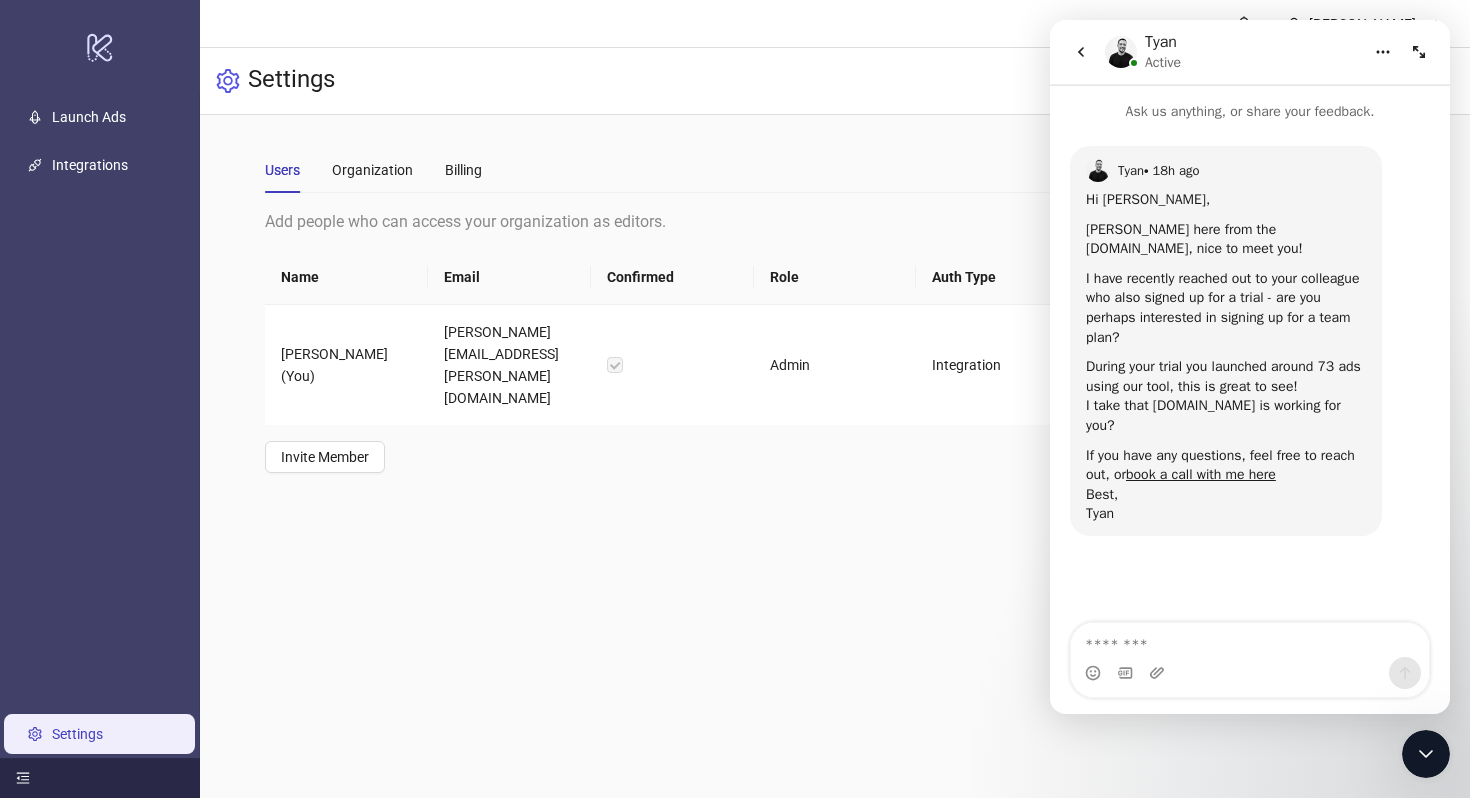 click at bounding box center [100, 778] 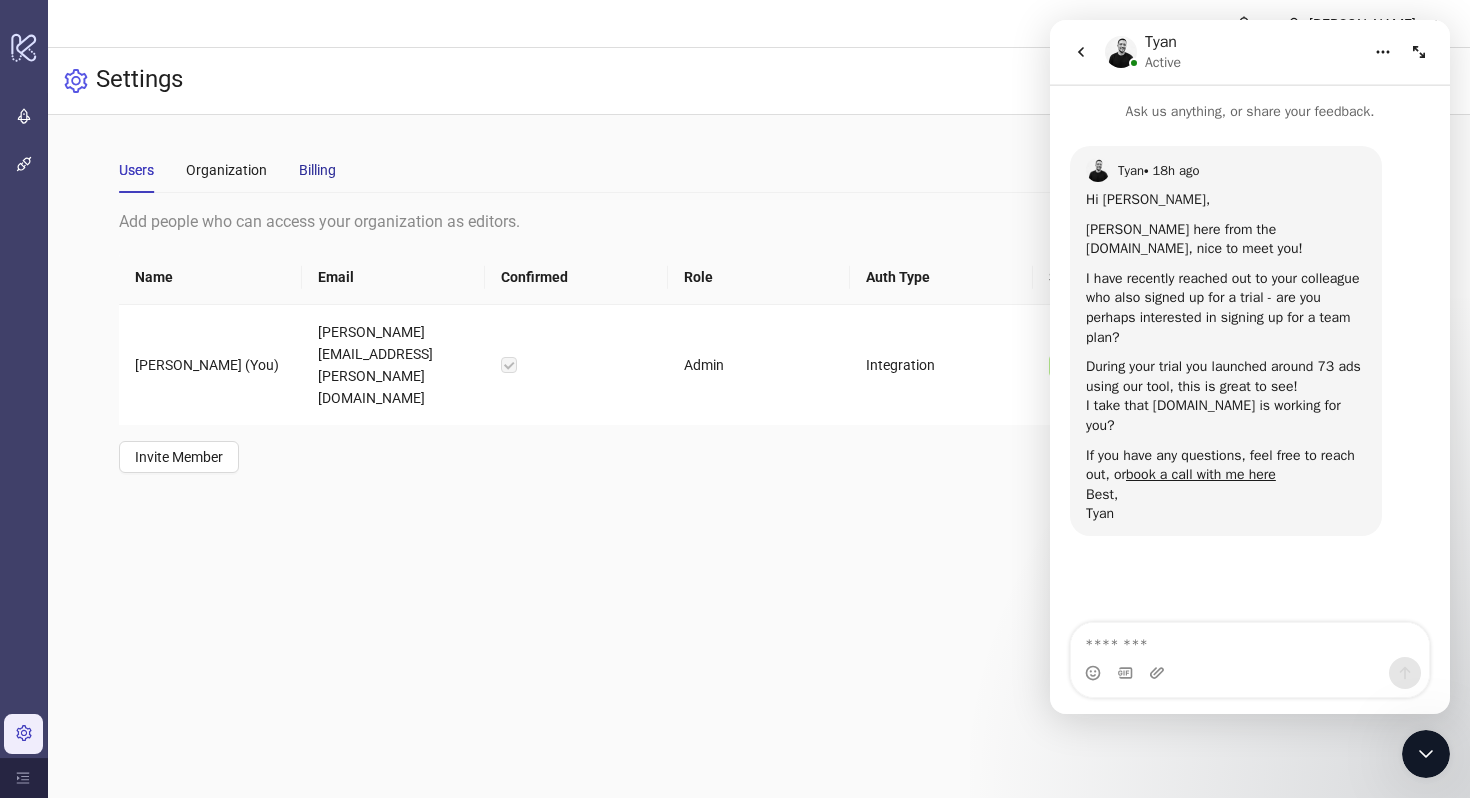click on "Billing" at bounding box center (317, 170) 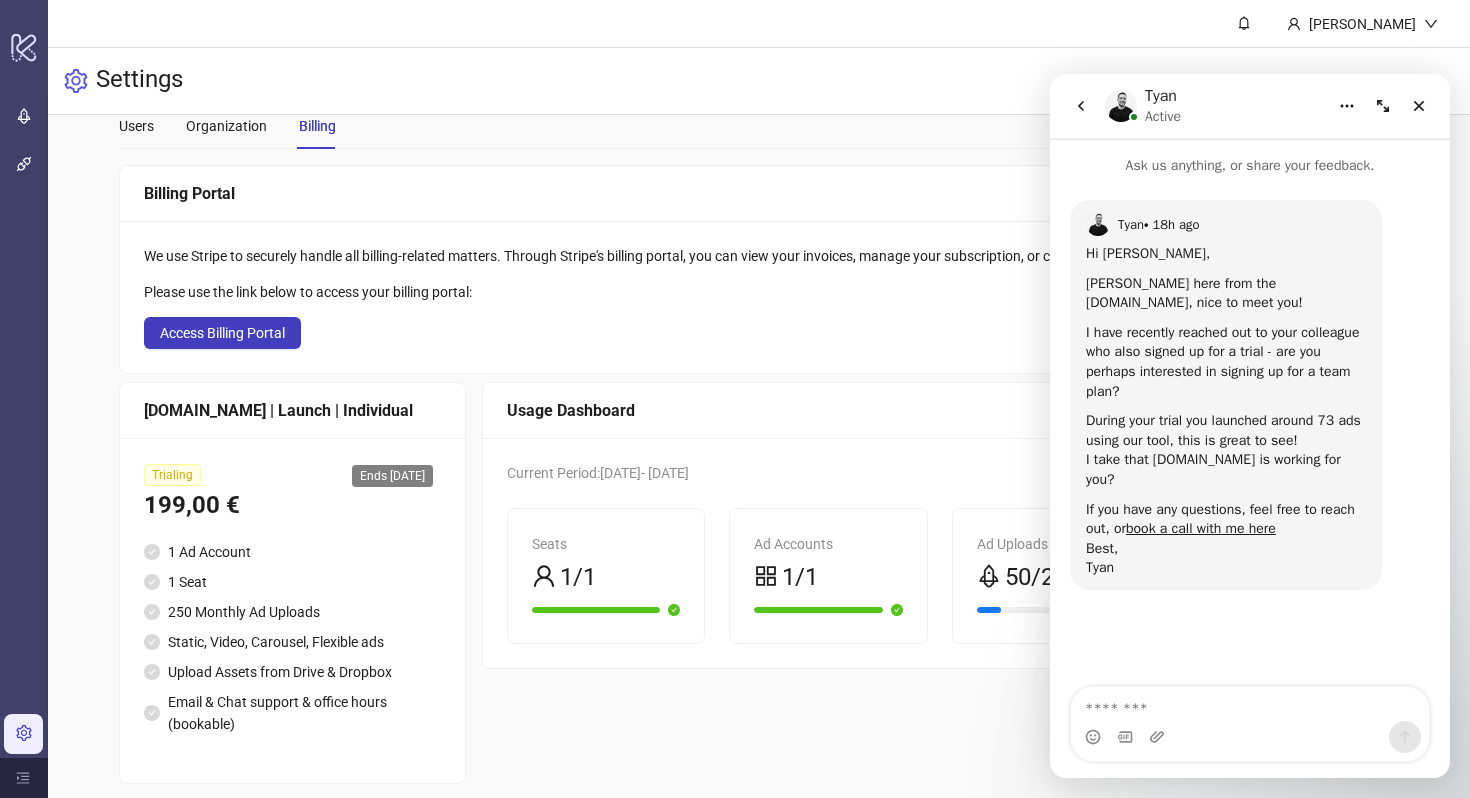 scroll, scrollTop: 62, scrollLeft: 0, axis: vertical 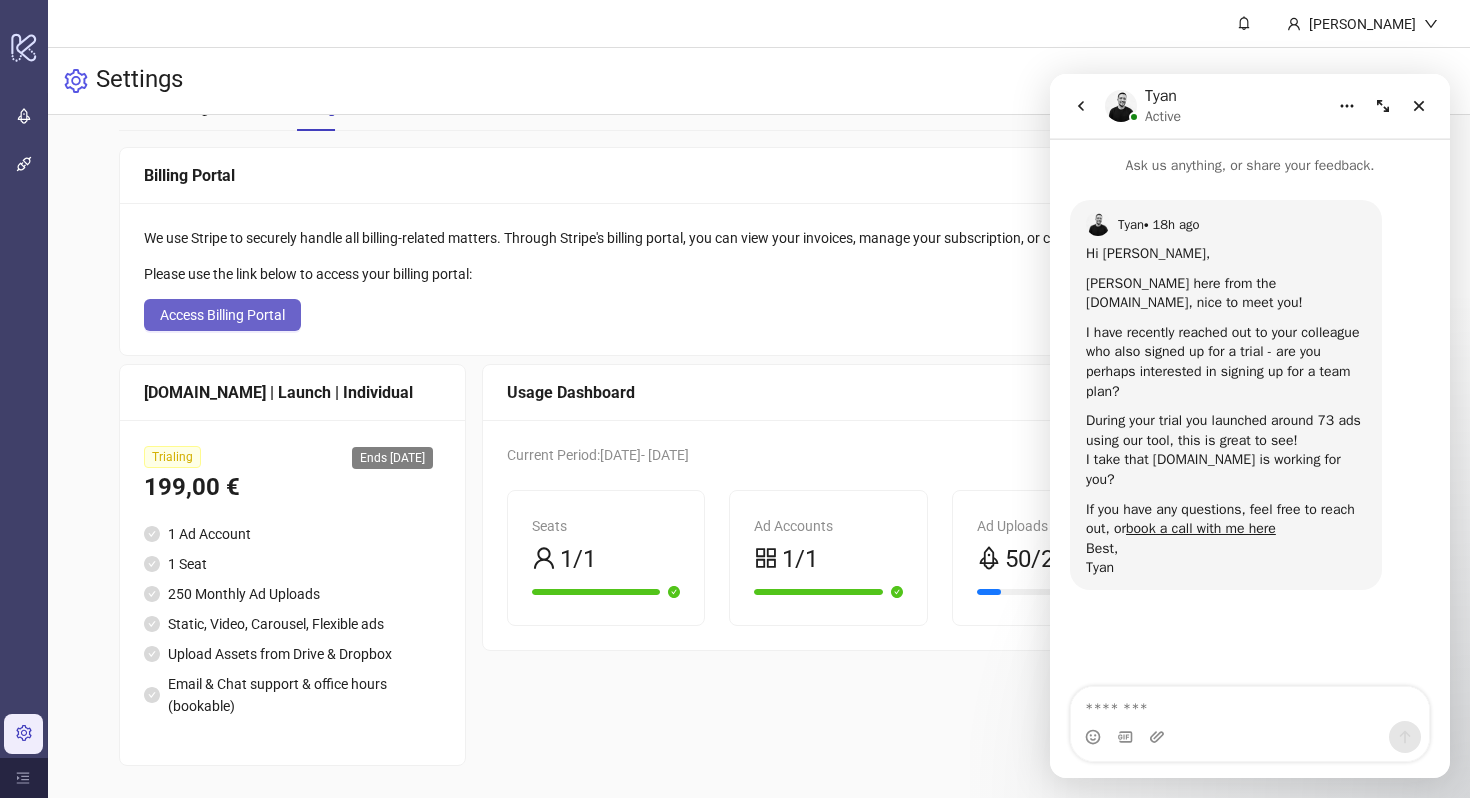 click on "Access Billing Portal" at bounding box center (222, 315) 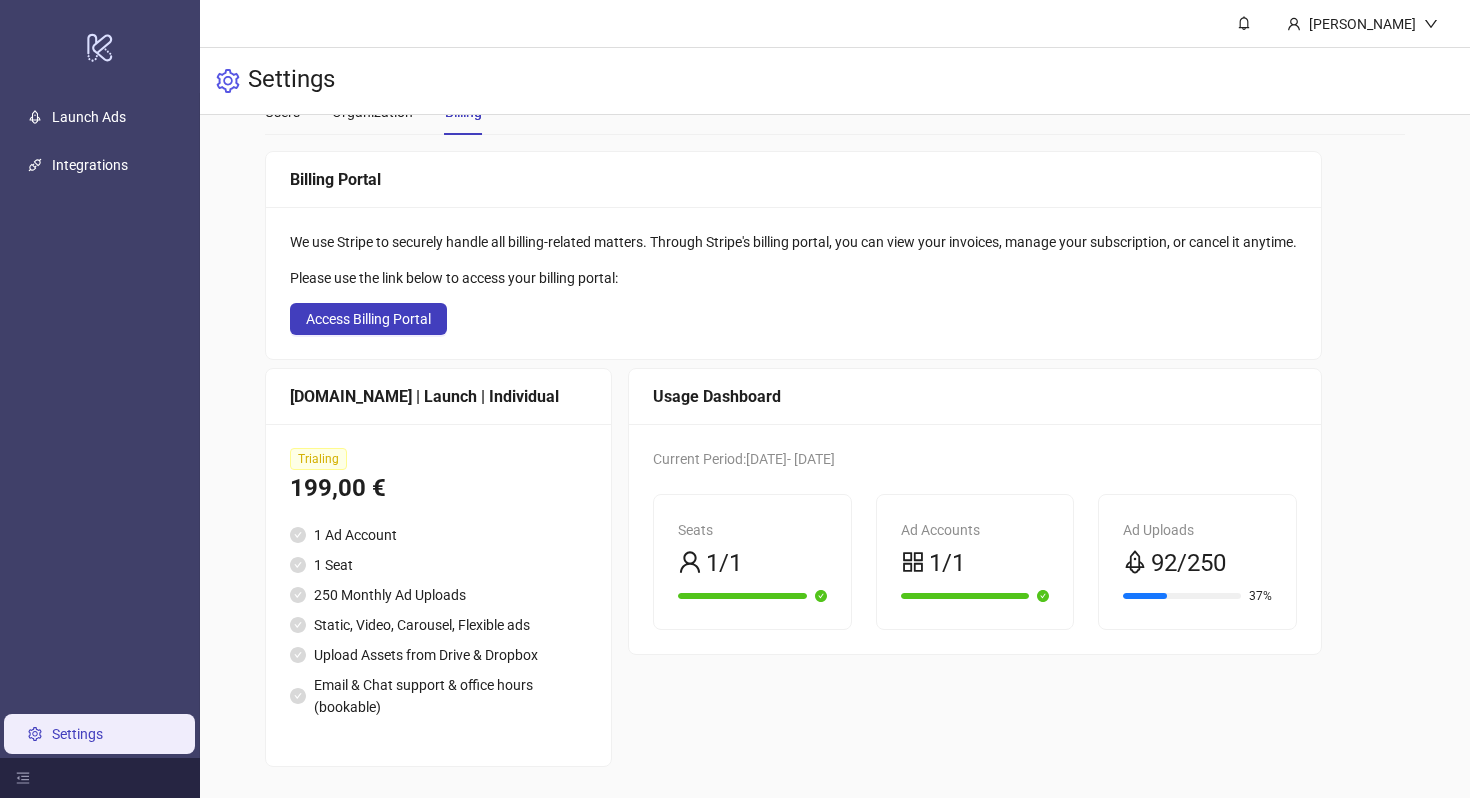 scroll, scrollTop: 0, scrollLeft: 0, axis: both 